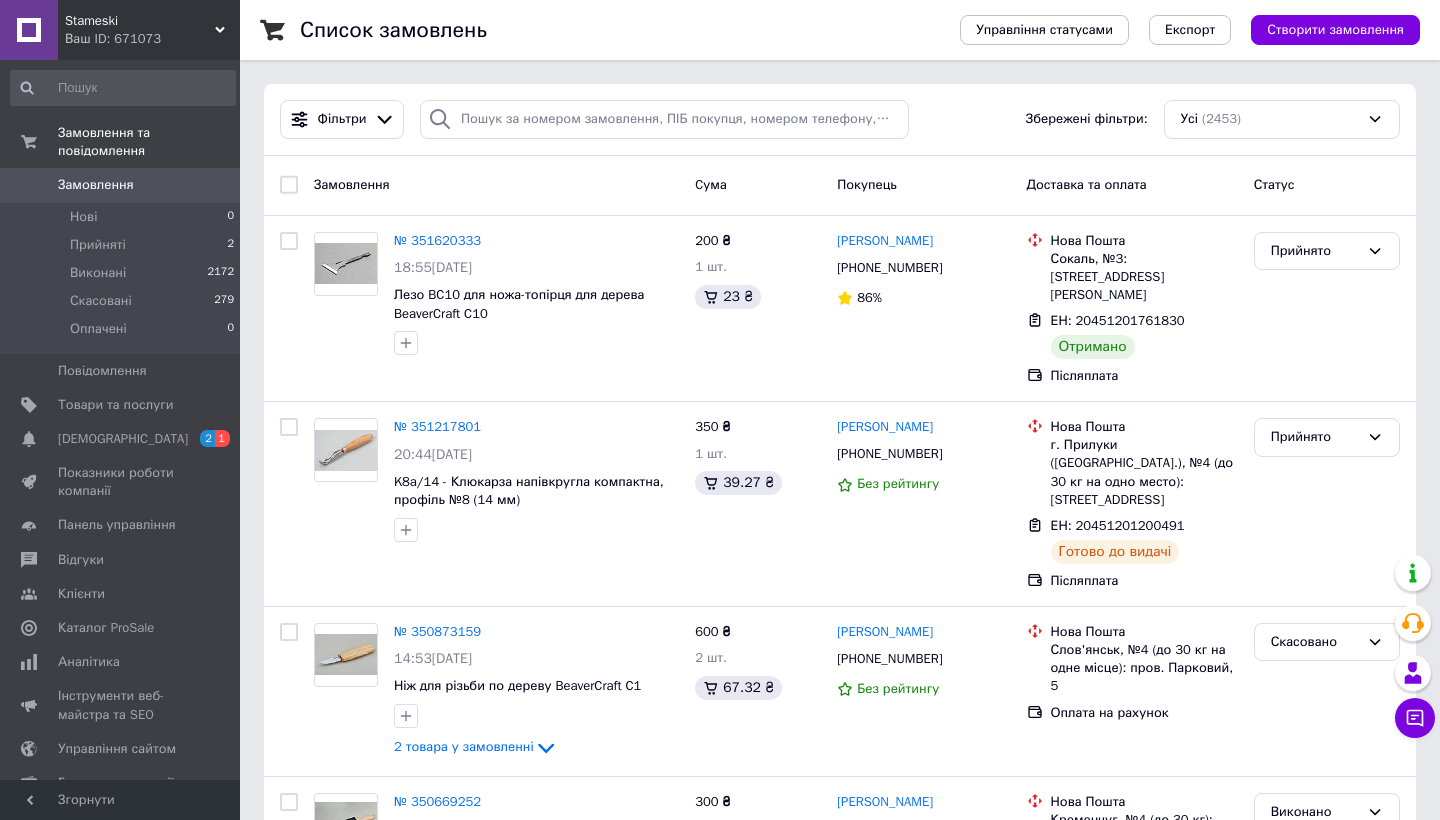 scroll, scrollTop: 0, scrollLeft: 0, axis: both 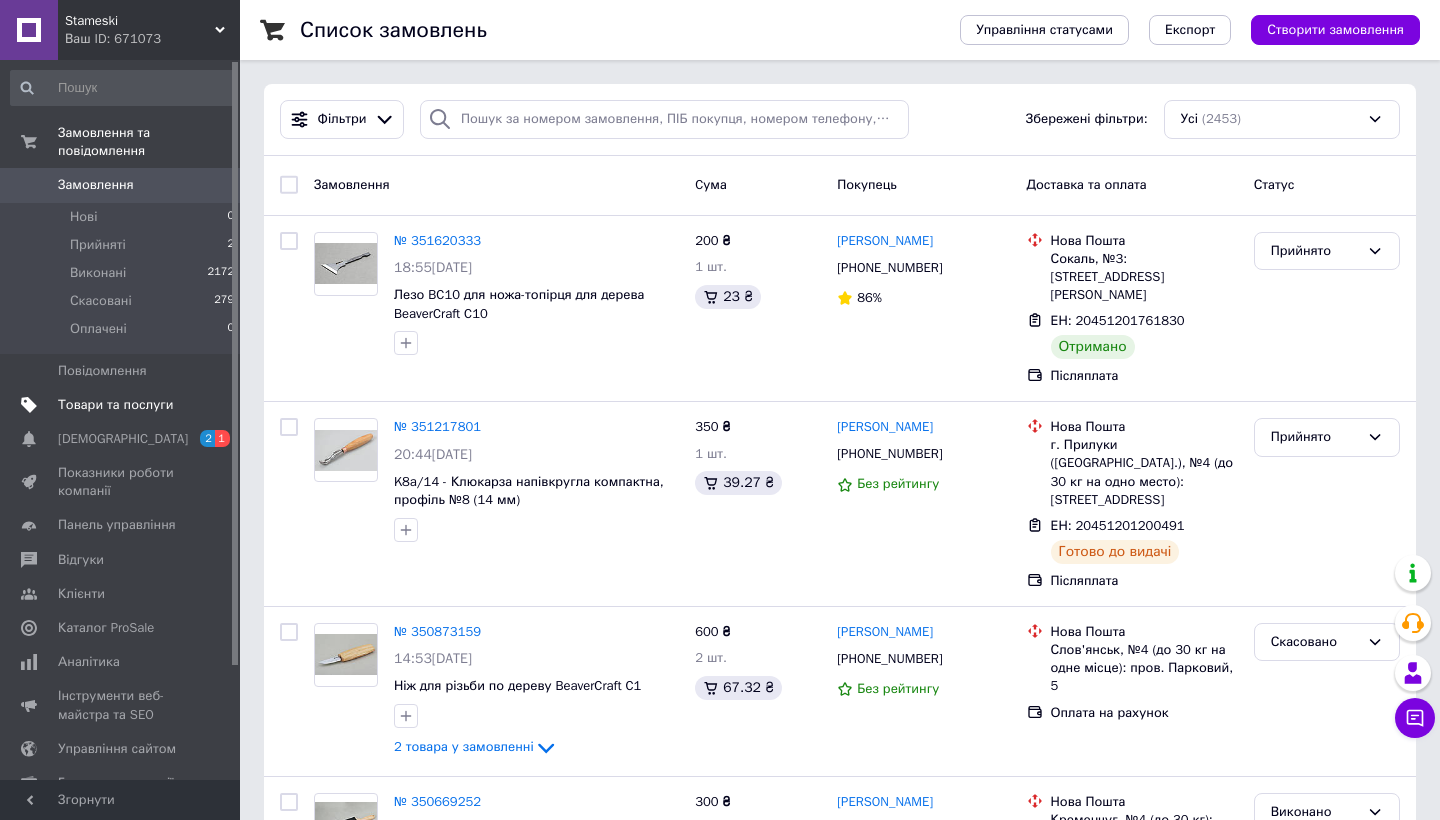 click on "Товари та послуги" at bounding box center (115, 405) 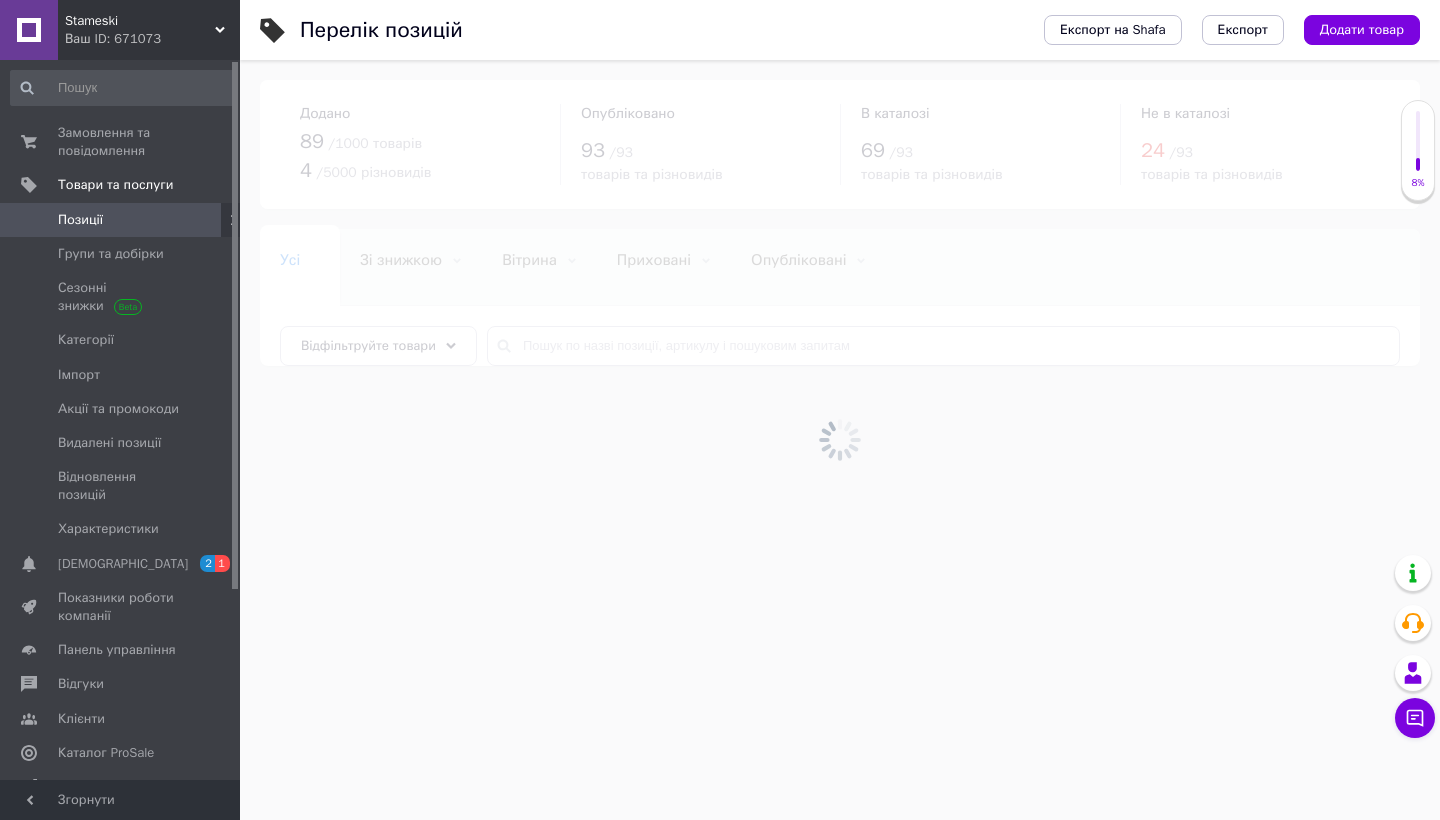 click at bounding box center (840, 440) 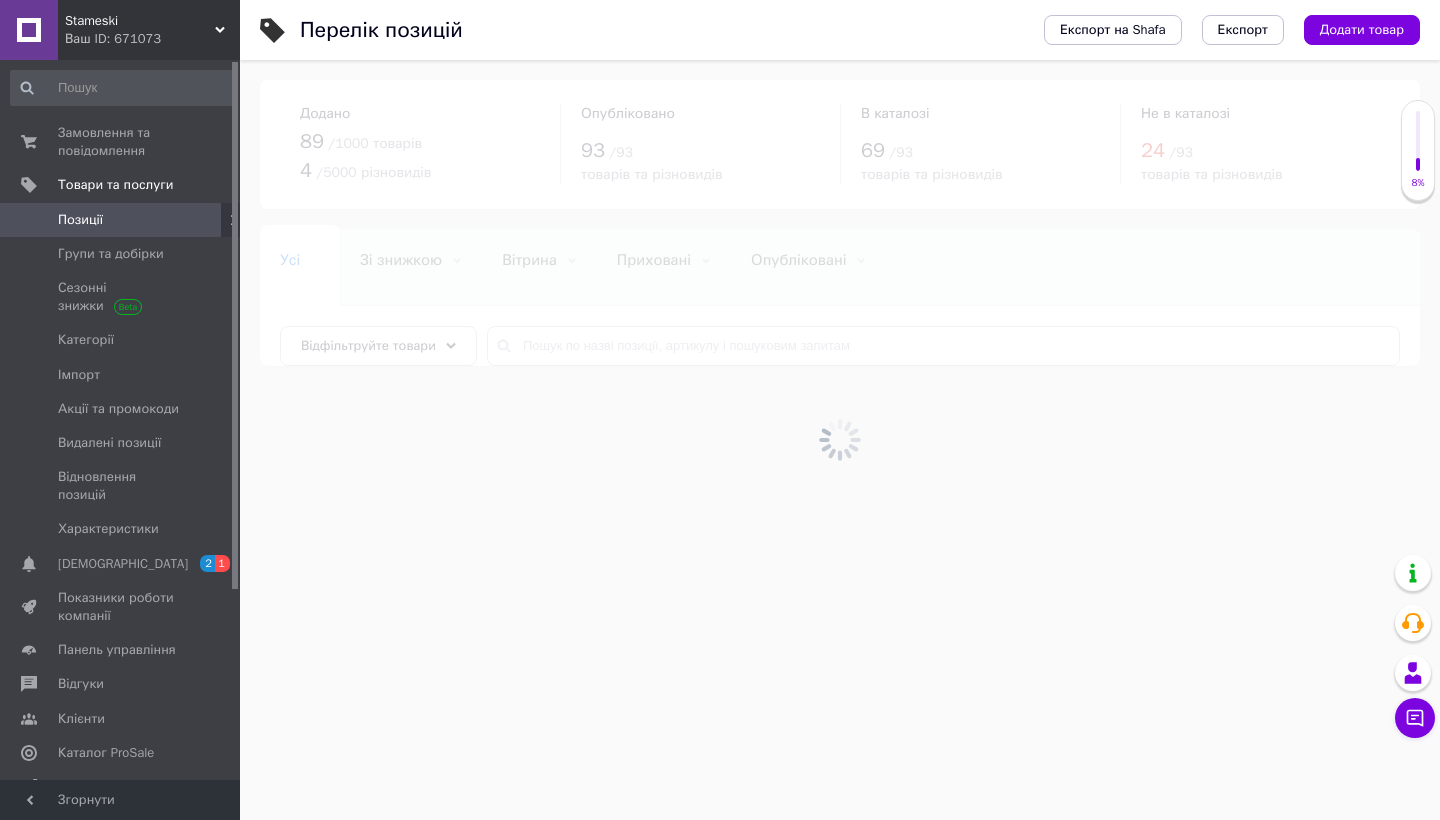 click at bounding box center [840, 440] 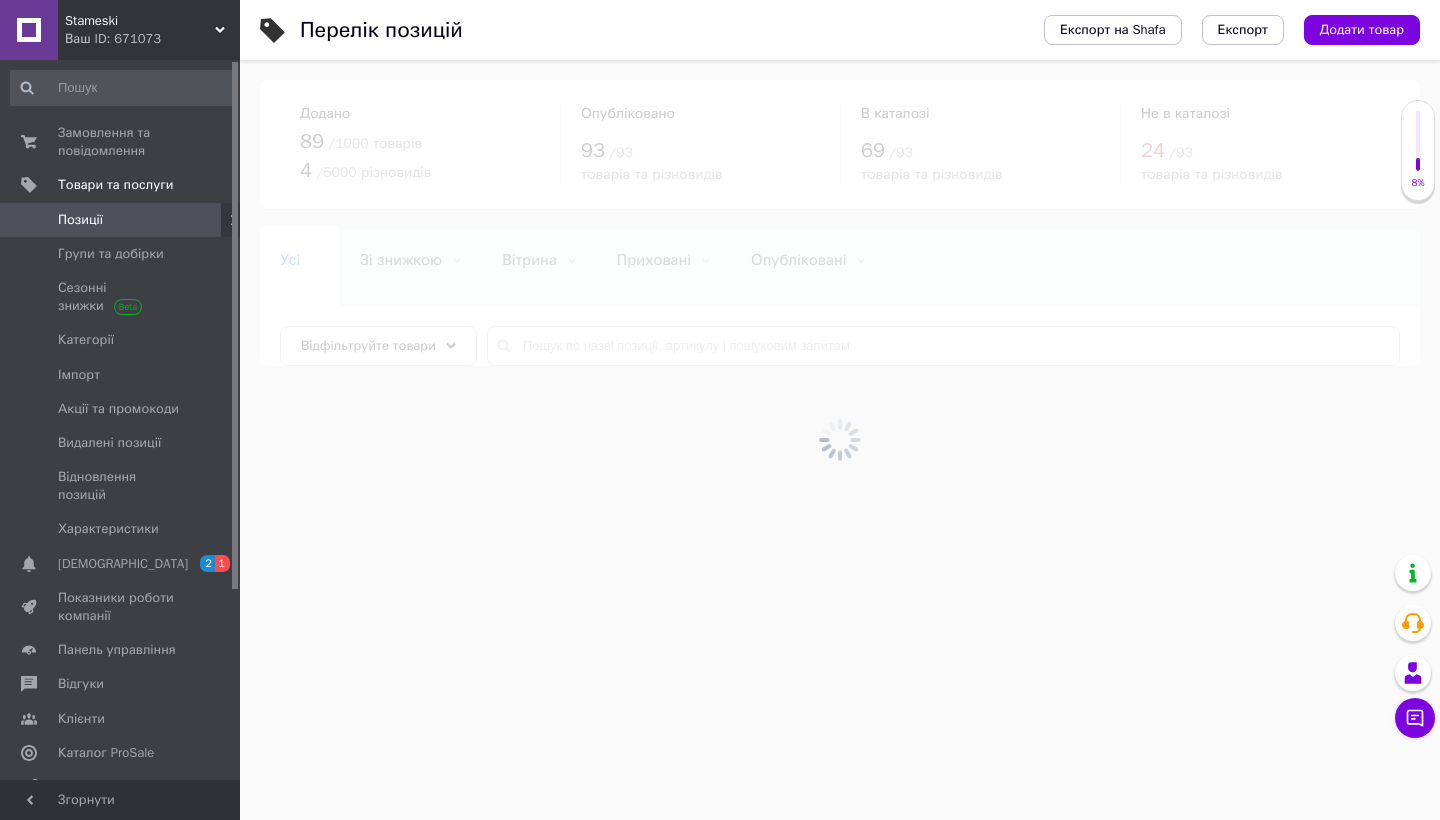 click at bounding box center [840, 440] 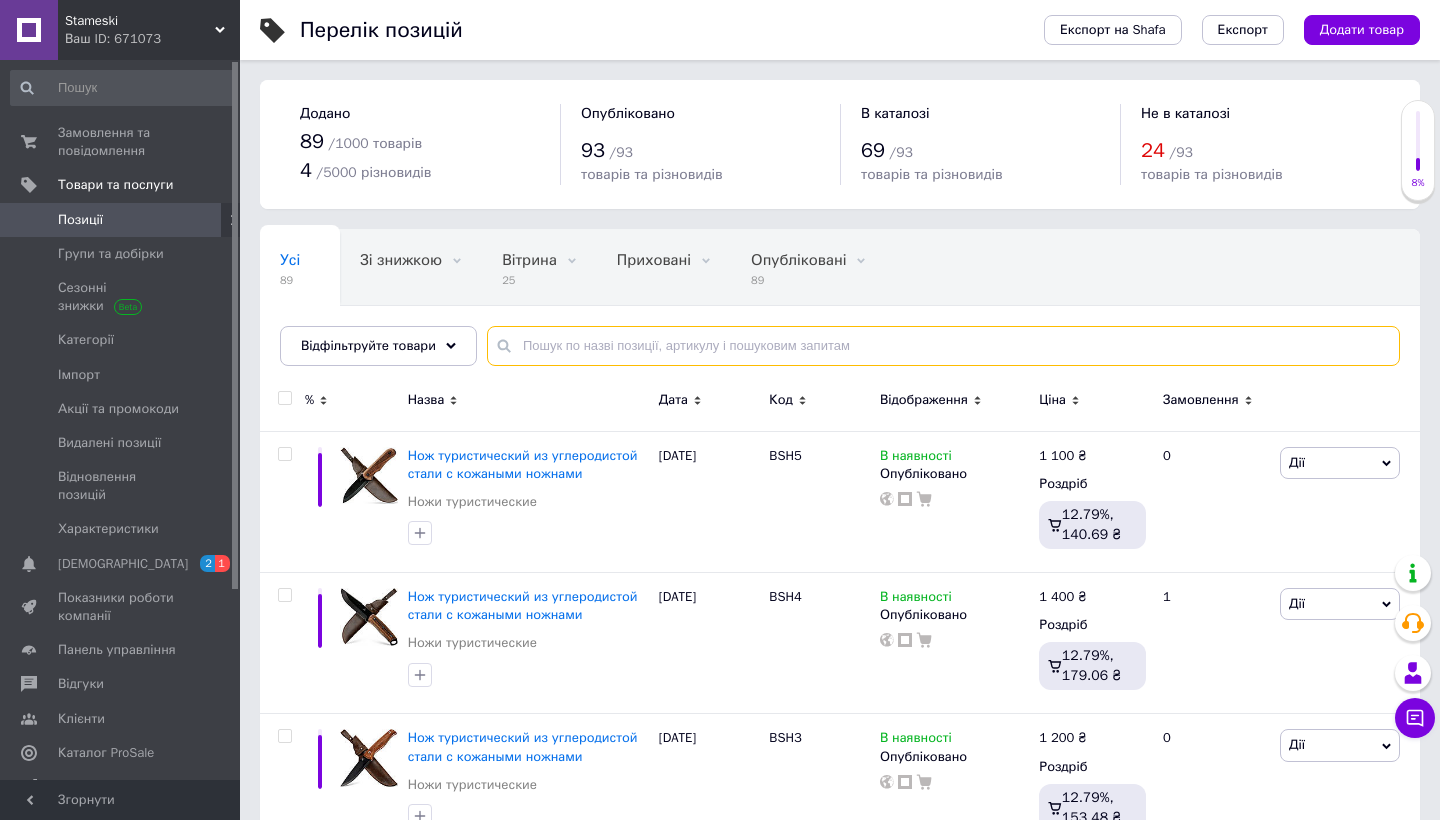 click at bounding box center (943, 346) 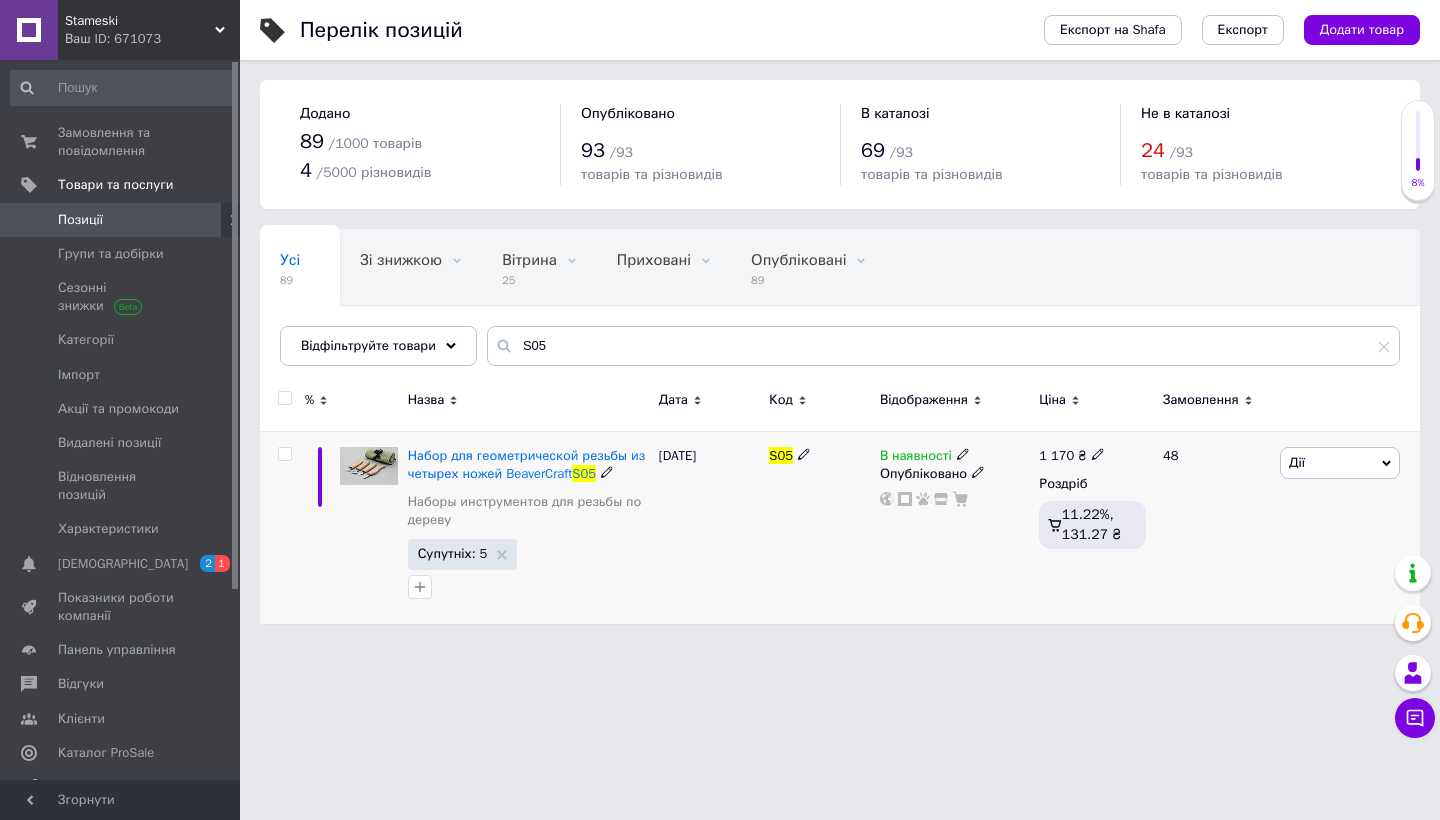 click 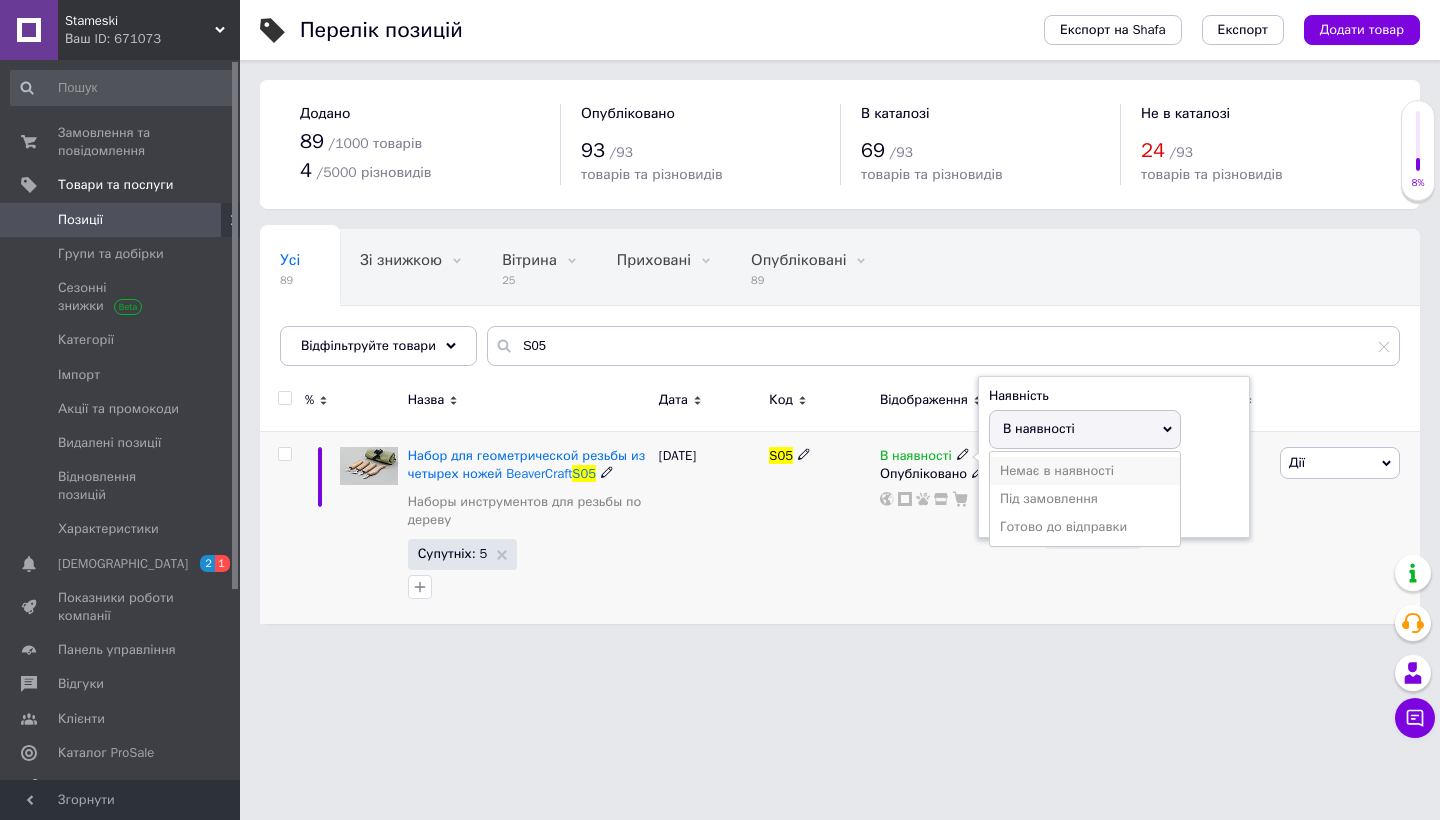 click on "Немає в наявності" at bounding box center [1085, 471] 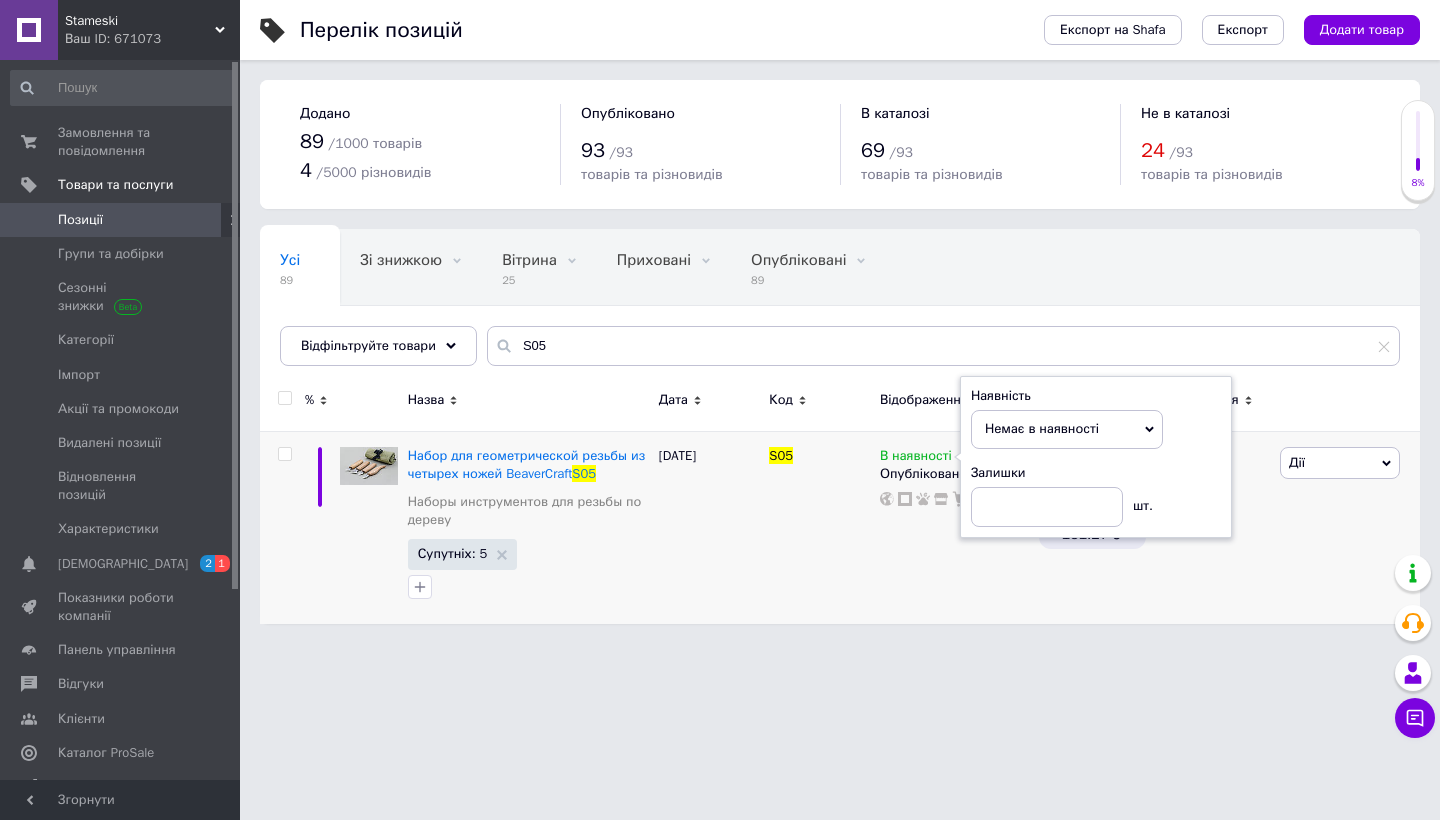 click on "Stameski Ваш ID: 671073 Сайт Stameski Кабінет покупця Перевірити стан системи Сторінка на порталі Stameski Довідка Вийти Замовлення та повідомлення 0 0 Товари та послуги Позиції Групи та добірки Сезонні знижки Категорії Імпорт Акції та промокоди Видалені позиції Відновлення позицій Характеристики Сповіщення 2 1 Показники роботи компанії Панель управління Відгуки Клієнти Каталог ProSale Аналітика Інструменти веб-майстра та SEO Управління сайтом Гаманець компанії [PERSON_NAME] Тарифи та рахунки Prom мікс 1 000 Згорнути" at bounding box center (720, 322) 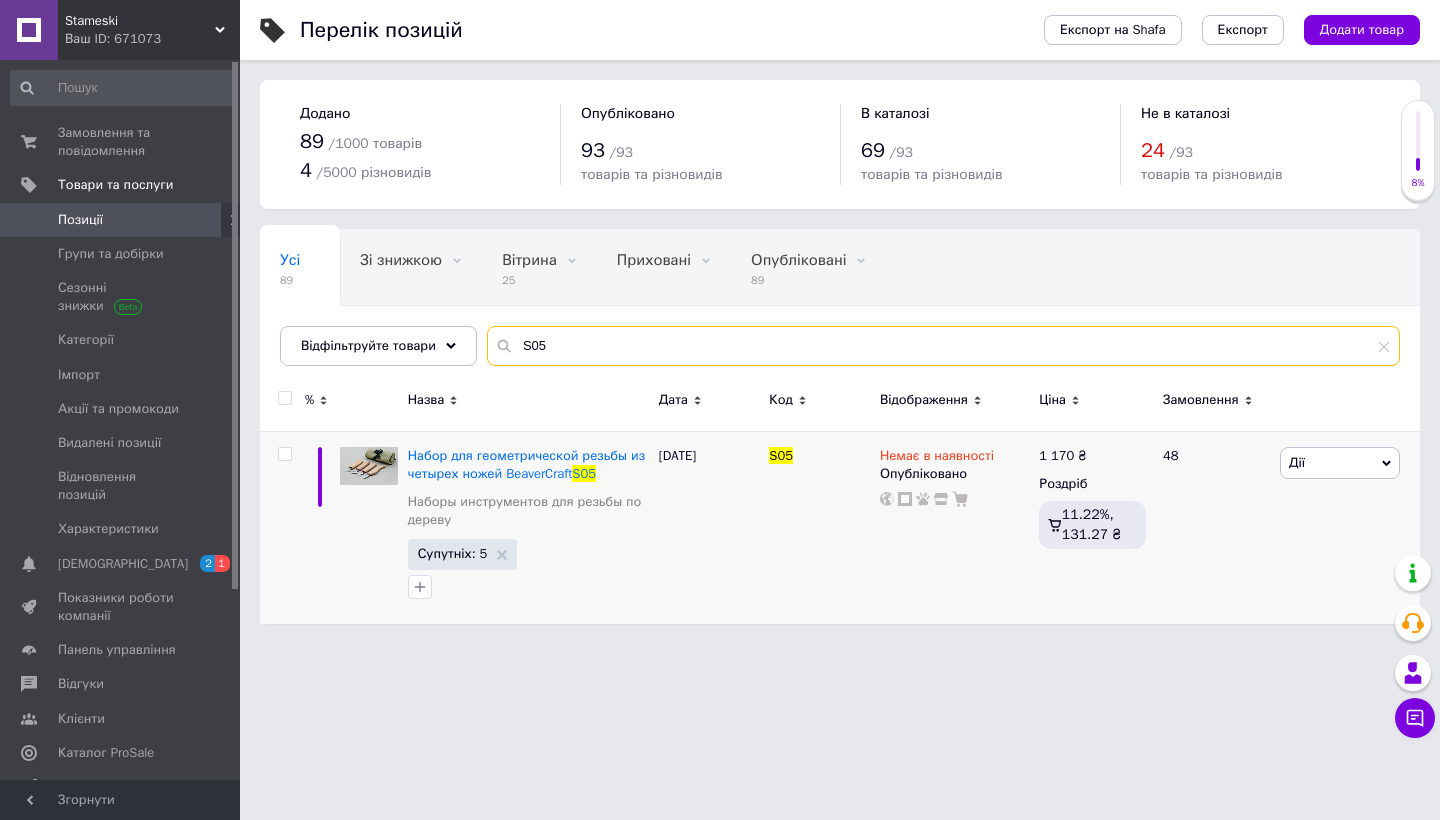 click on "S05" at bounding box center [943, 346] 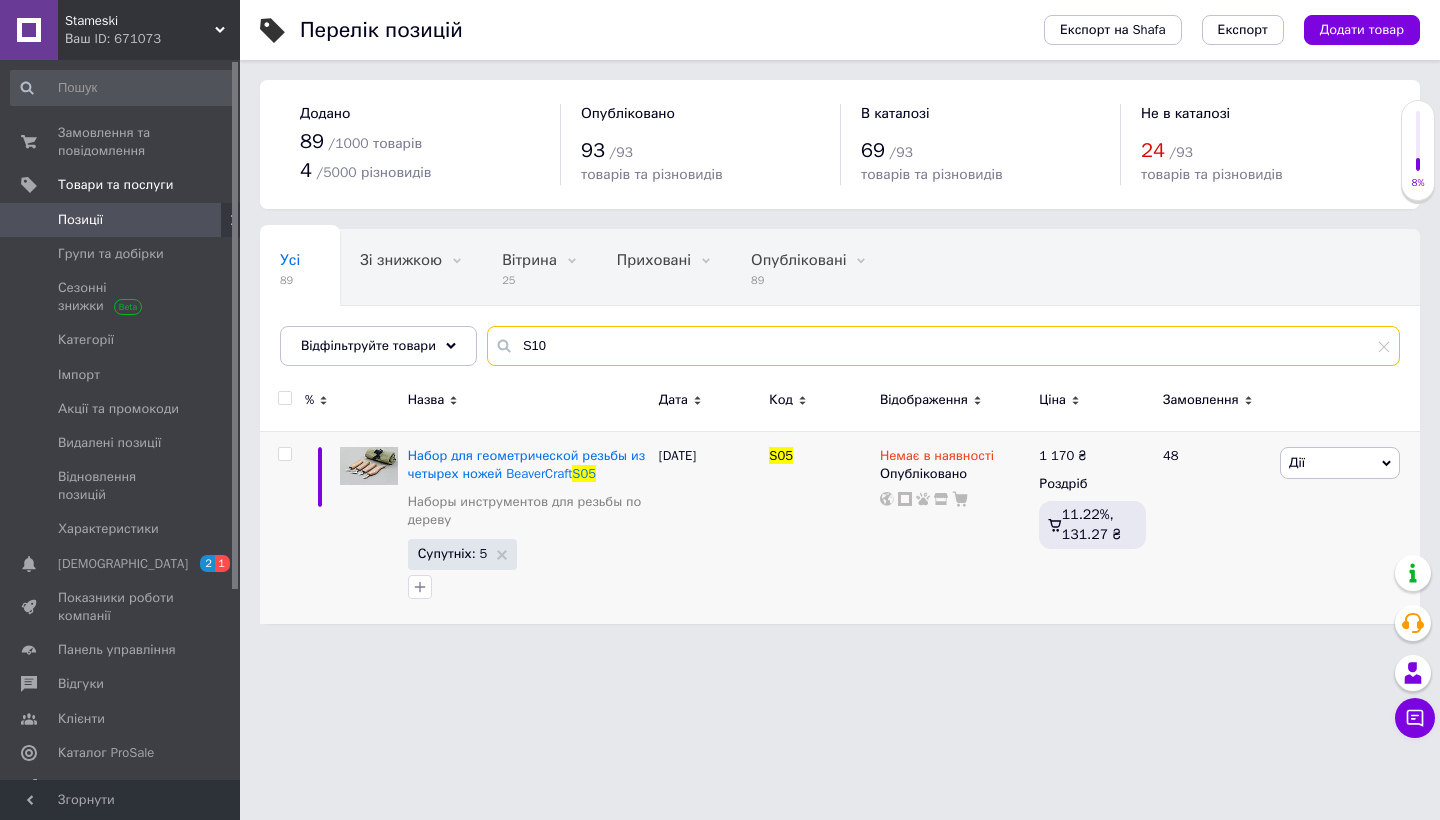 type on "S10" 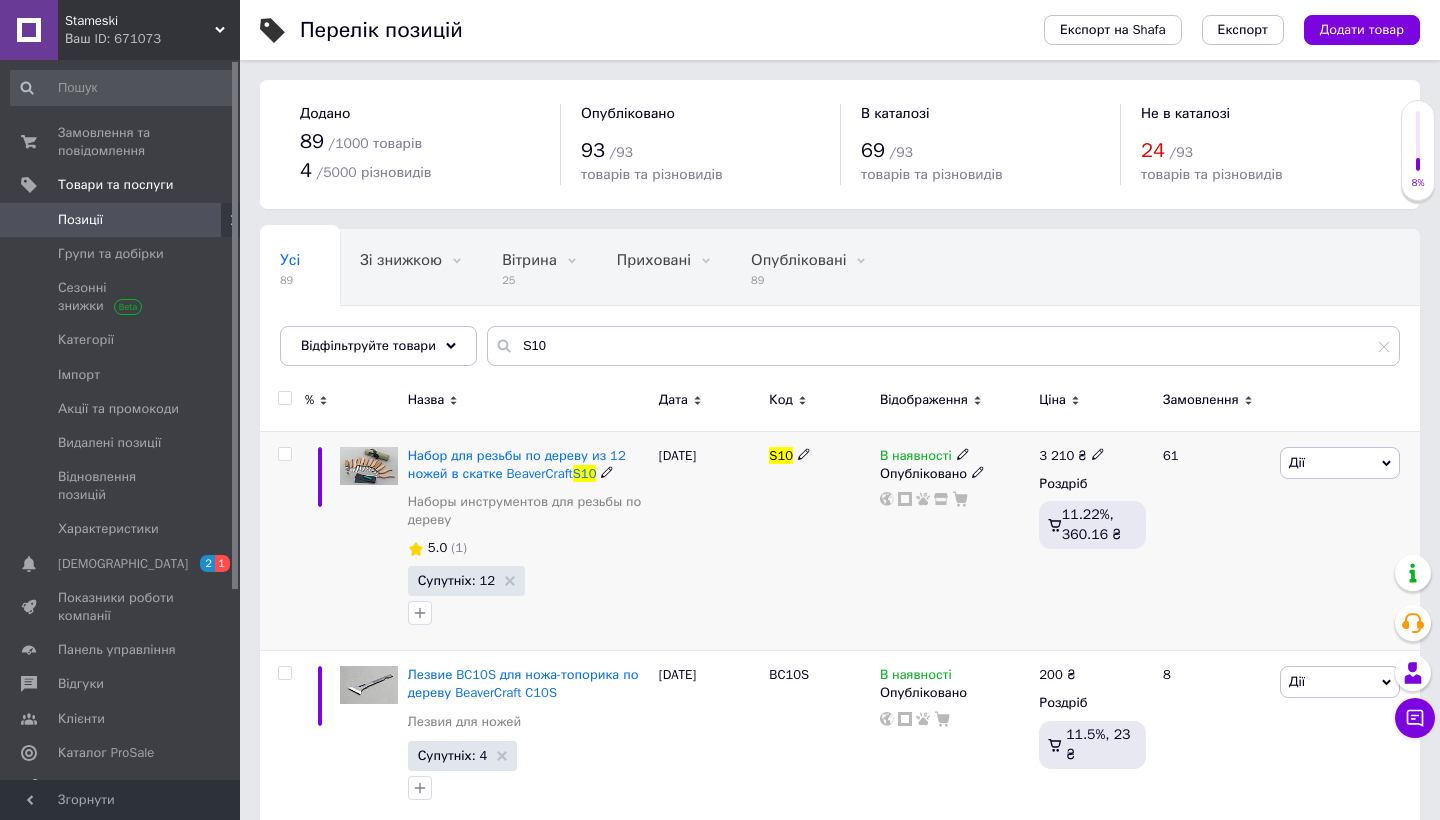click 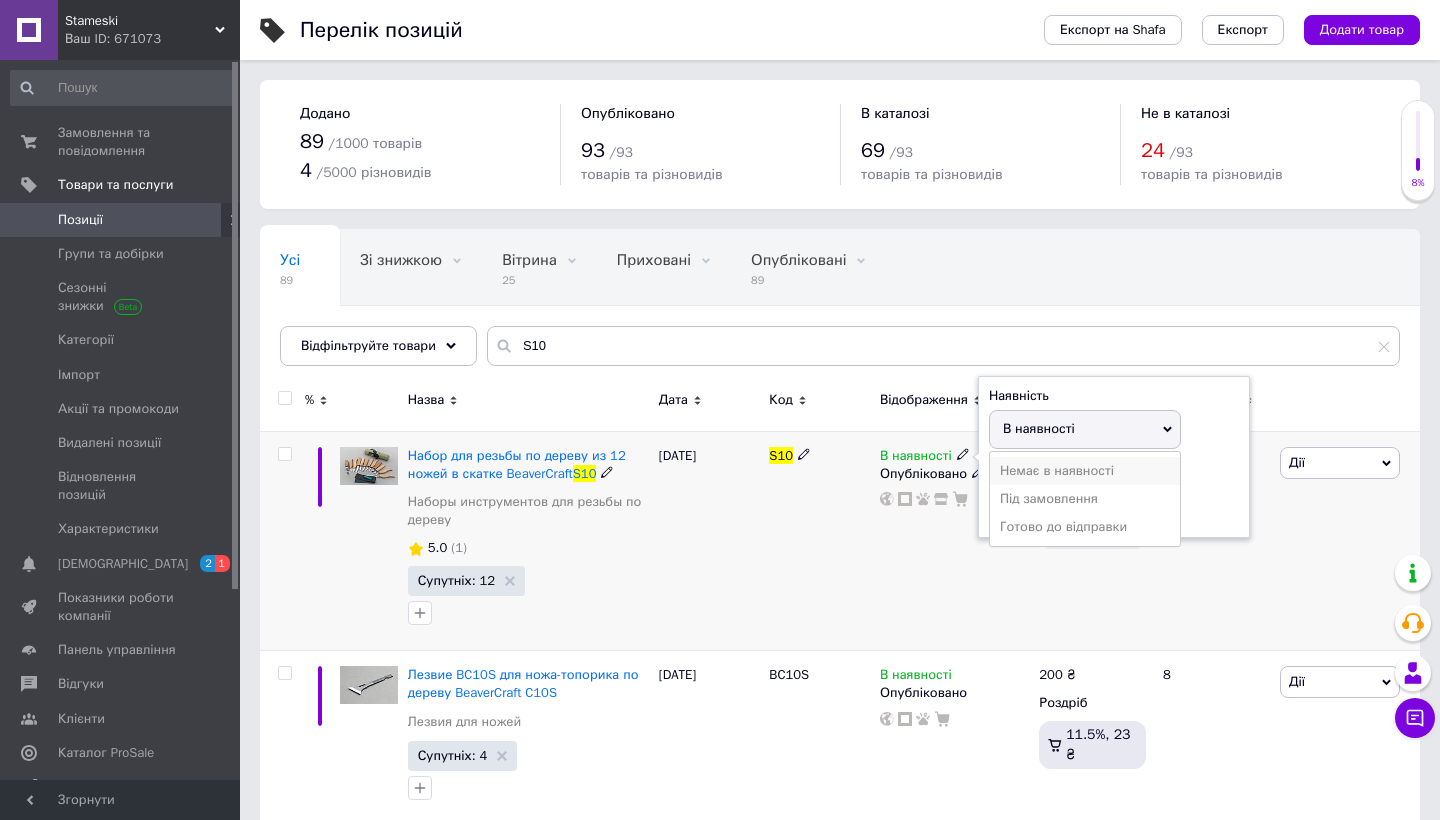 click on "Немає в наявності" at bounding box center (1085, 471) 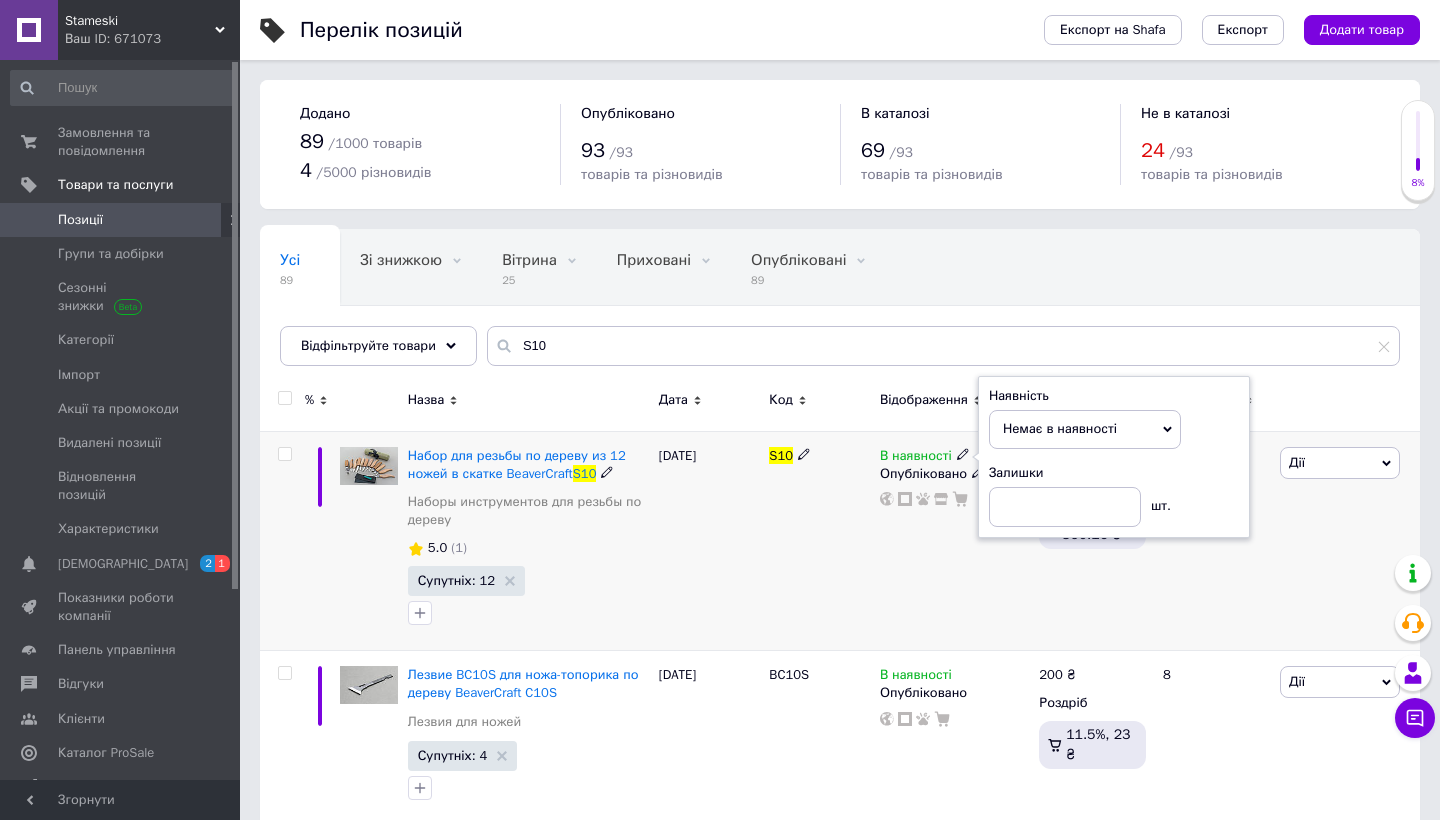 click on "[DATE]" at bounding box center (709, 541) 